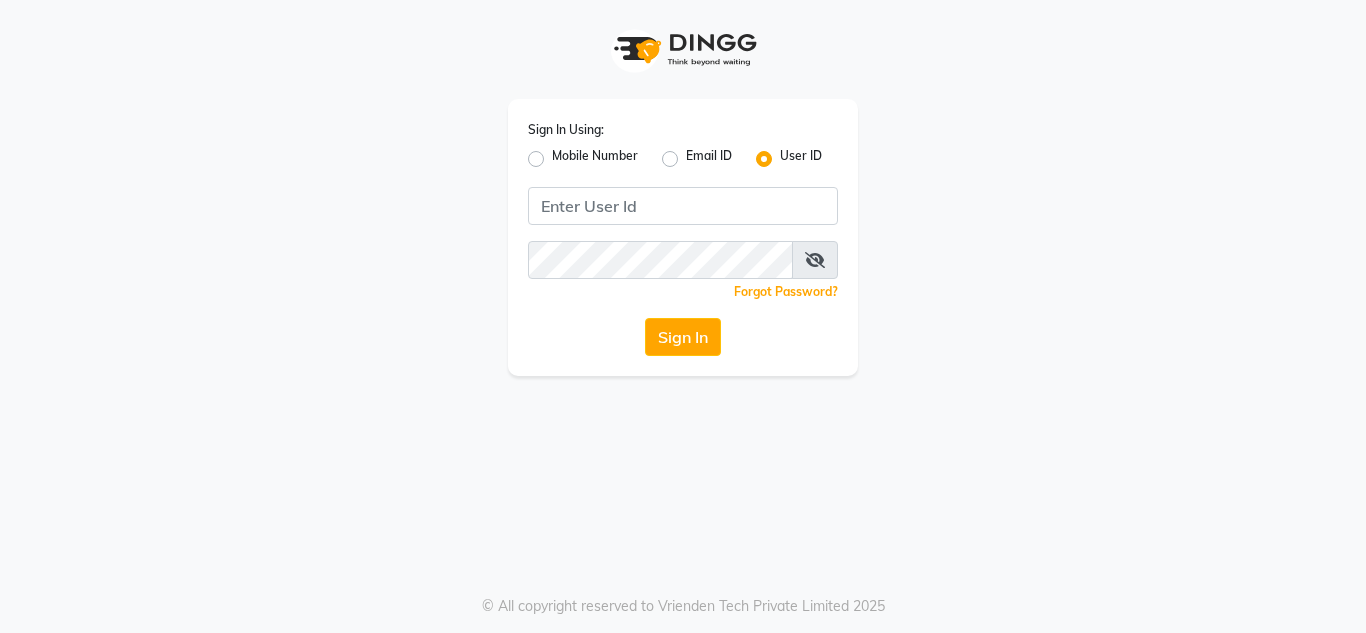 scroll, scrollTop: 0, scrollLeft: 0, axis: both 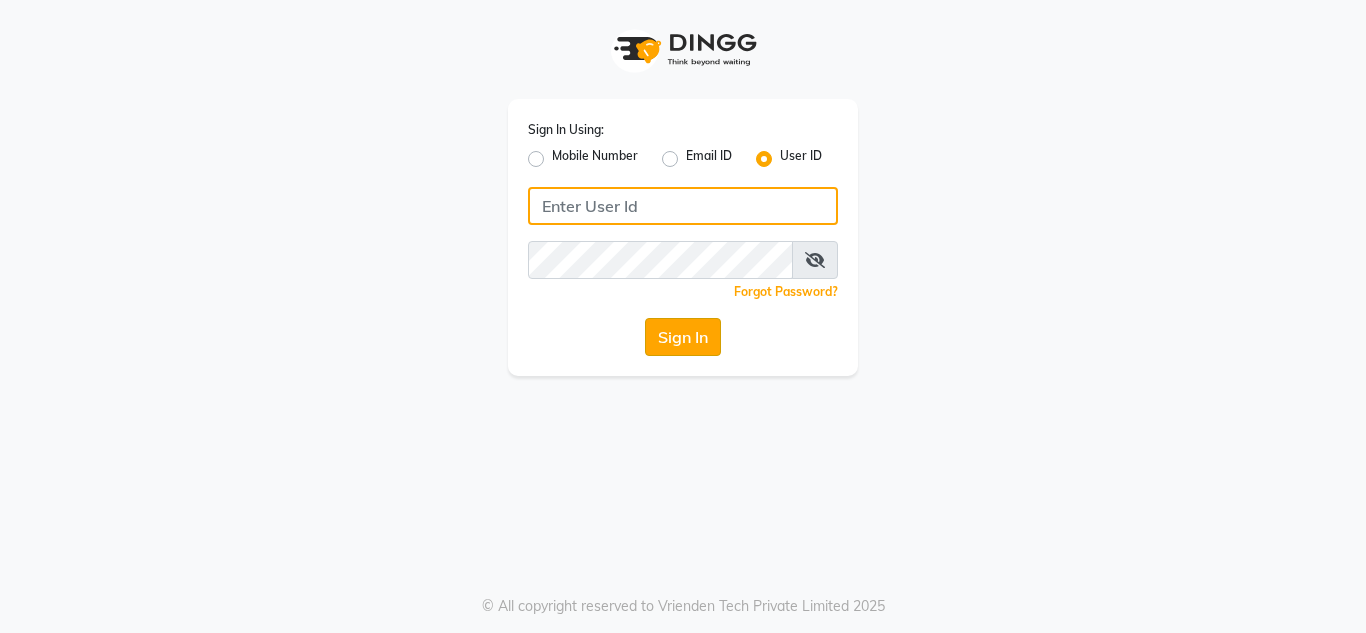 type on "[CITY]" 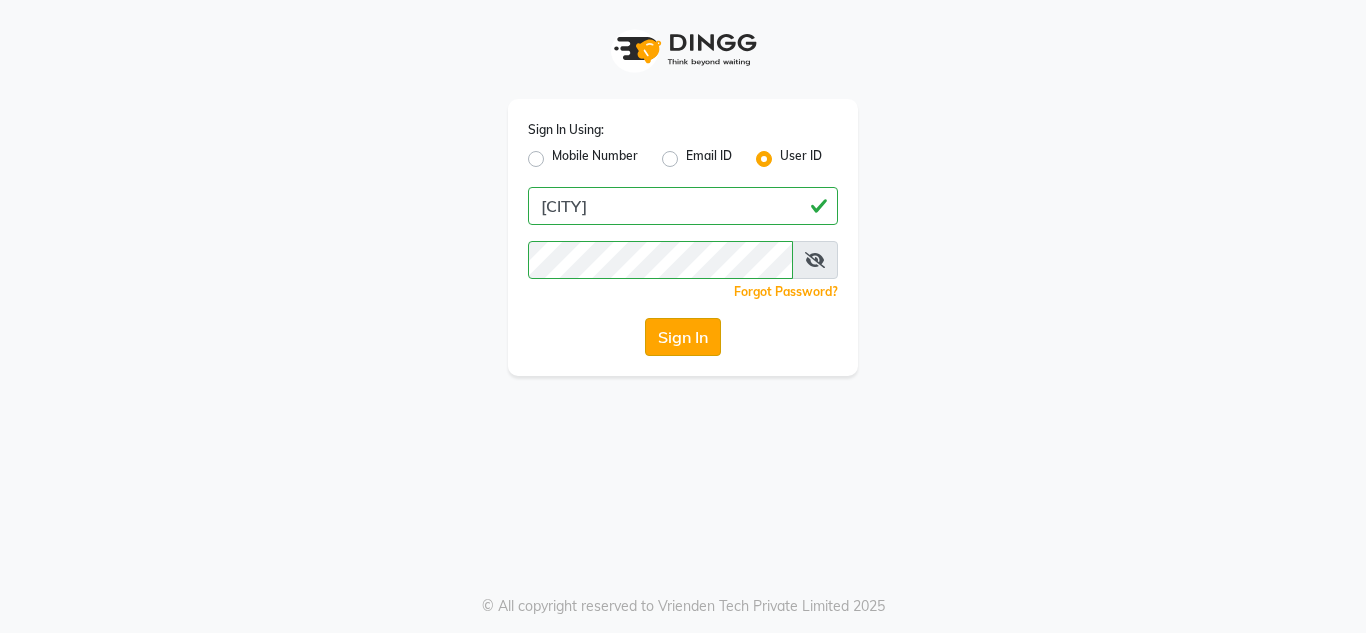 click on "Sign In" 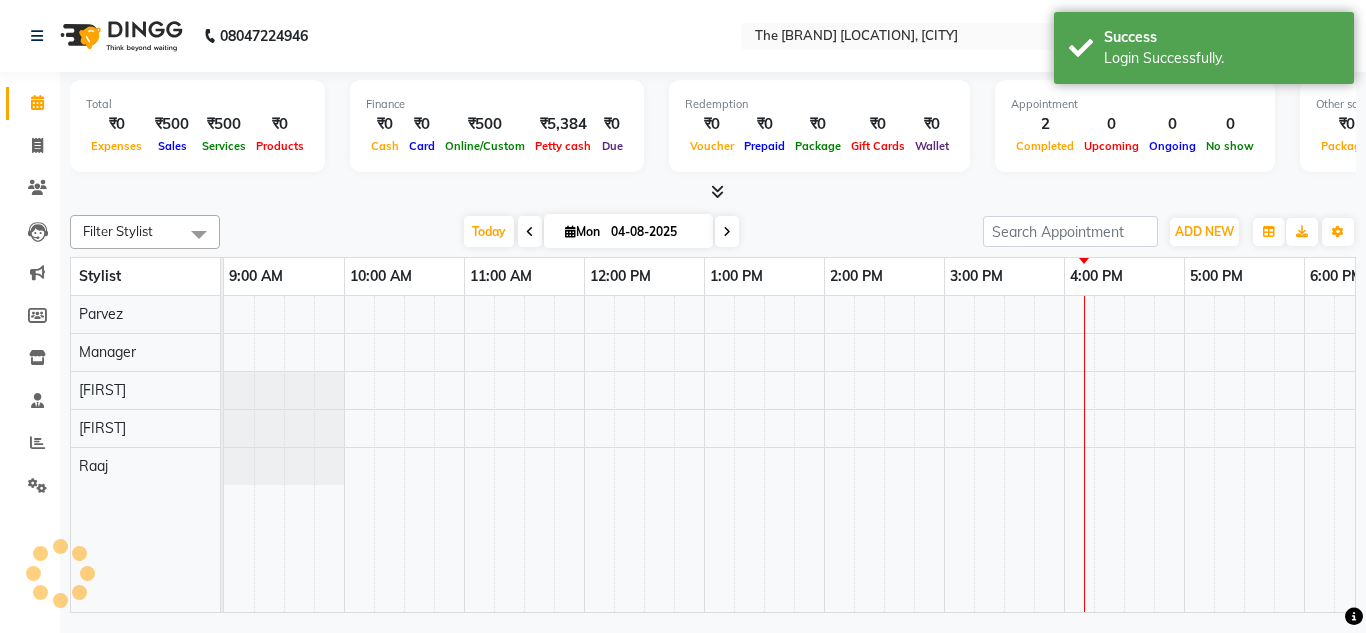 scroll, scrollTop: 0, scrollLeft: 0, axis: both 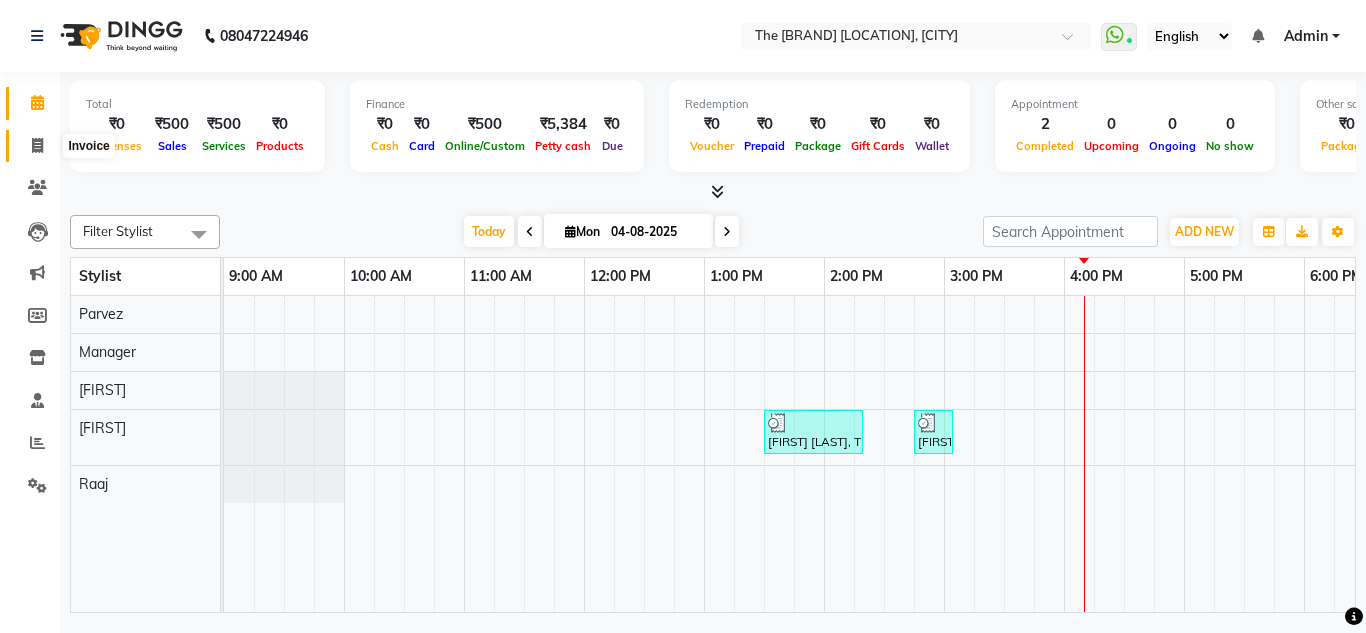 click 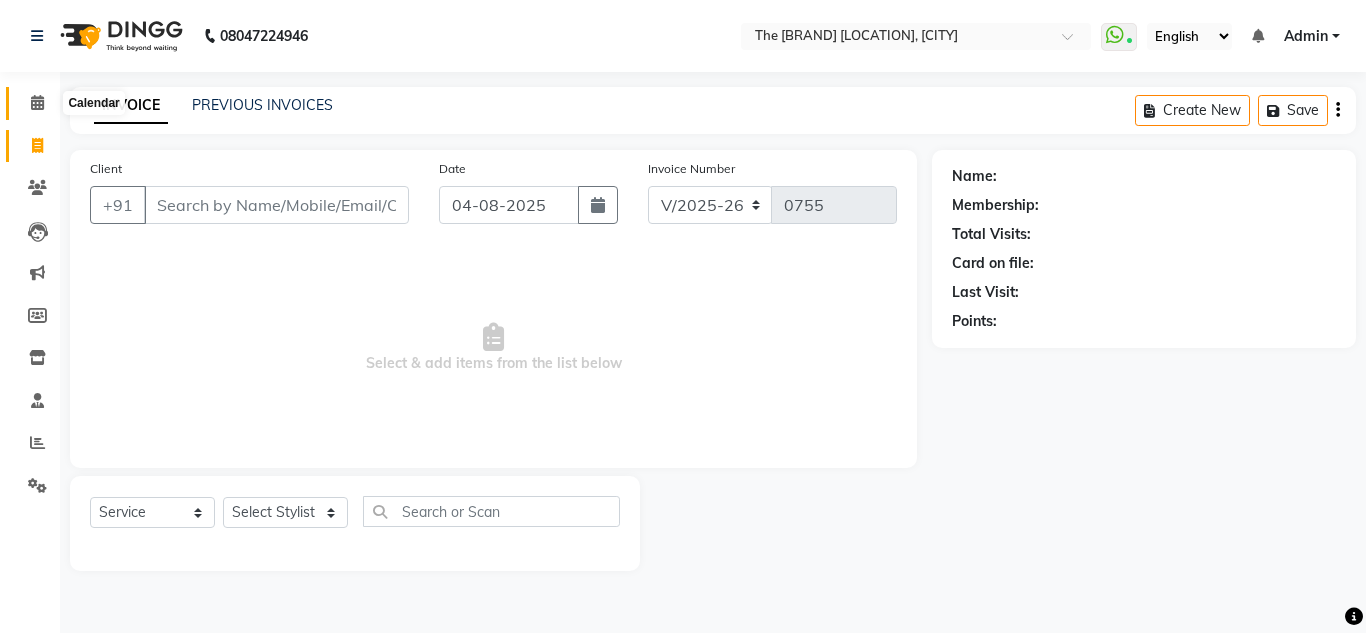 click 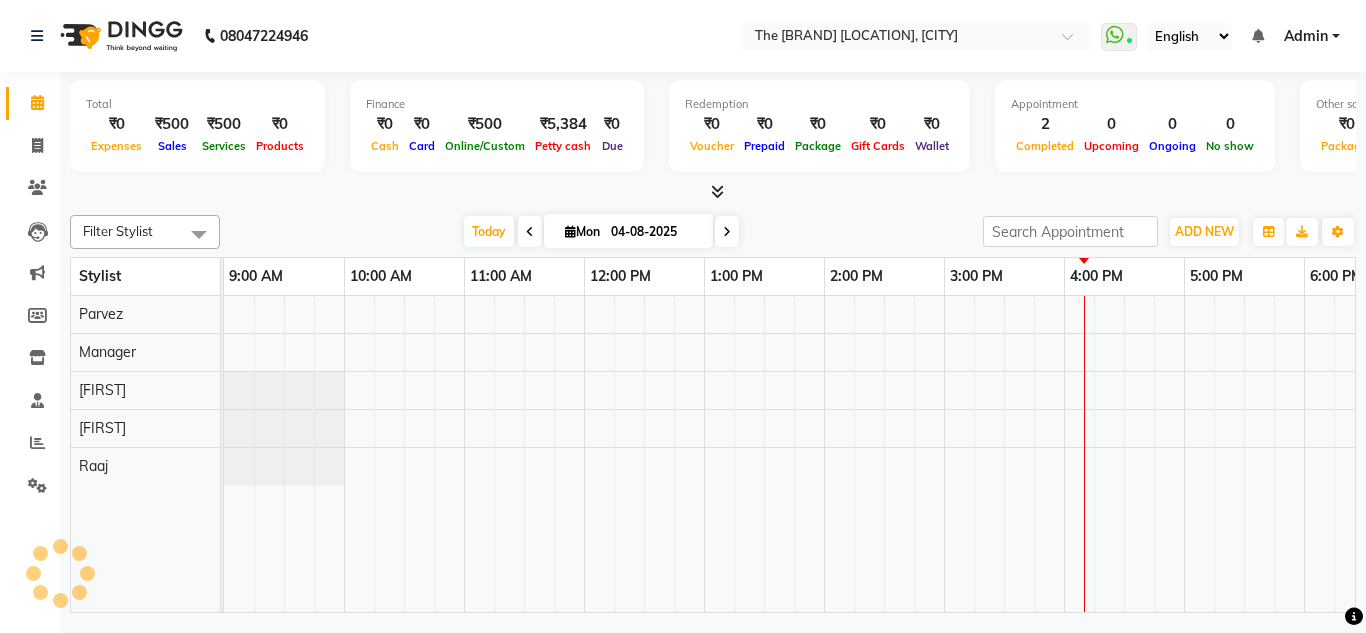 scroll, scrollTop: 0, scrollLeft: 429, axis: horizontal 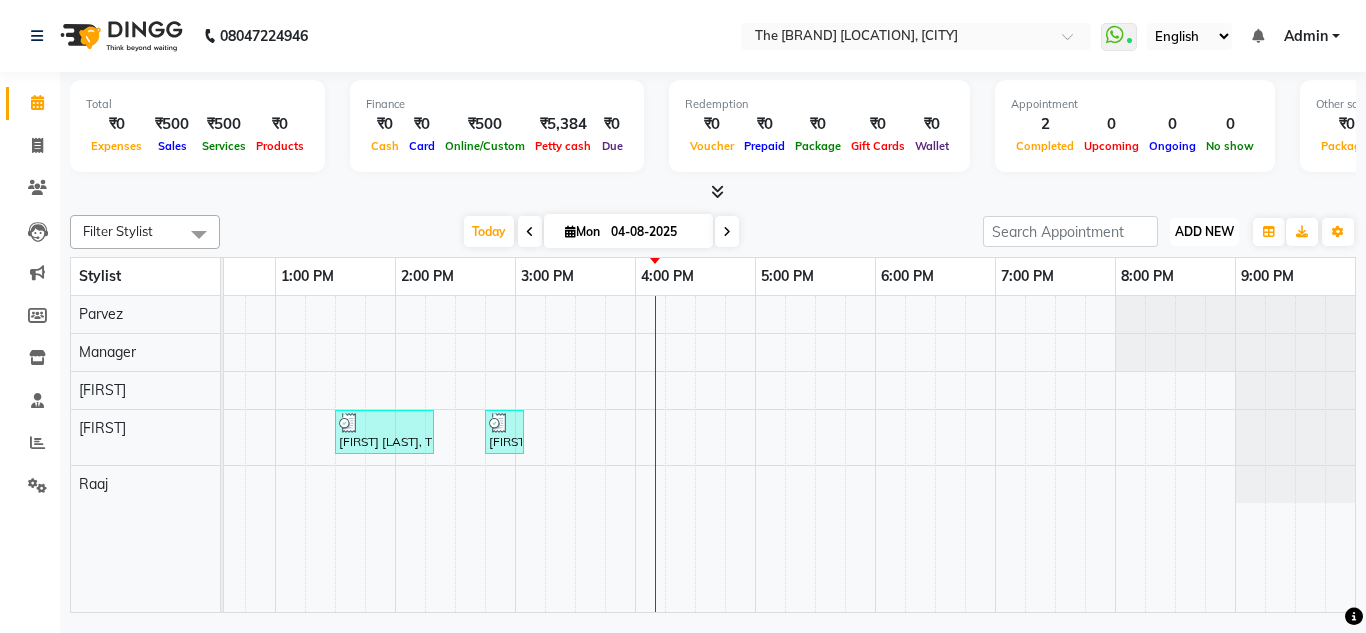 click on "ADD NEW" at bounding box center (1204, 231) 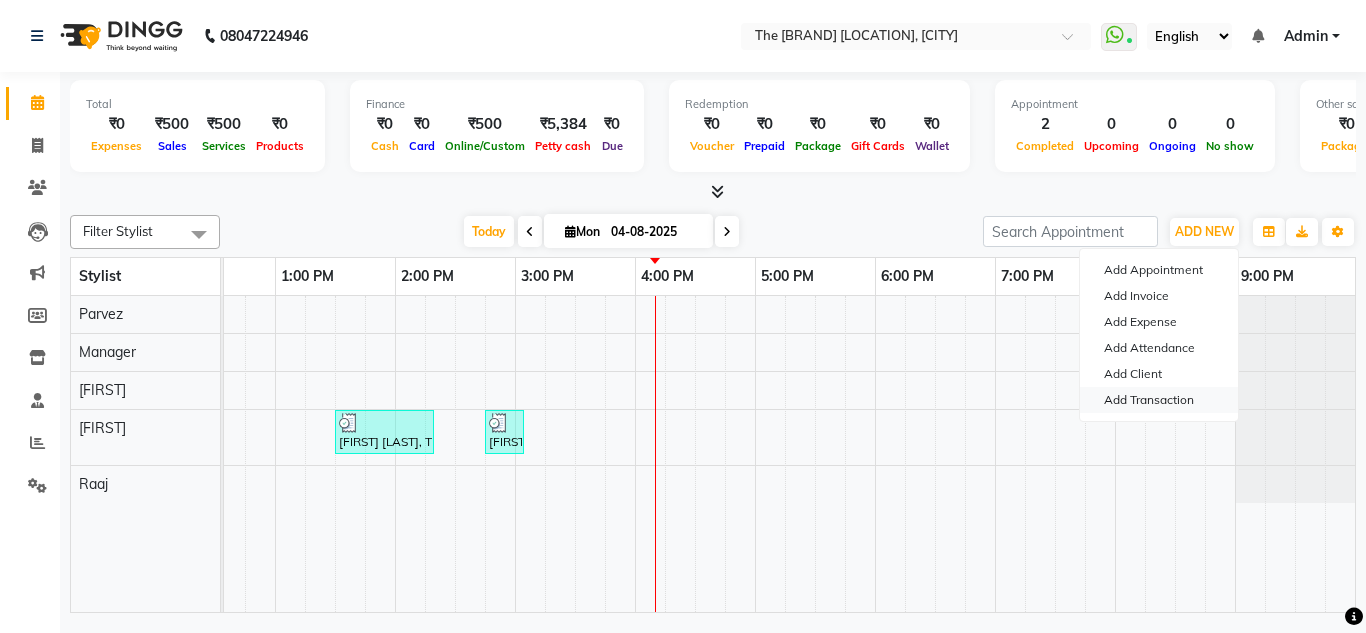 click on "Add Transaction" at bounding box center [1159, 400] 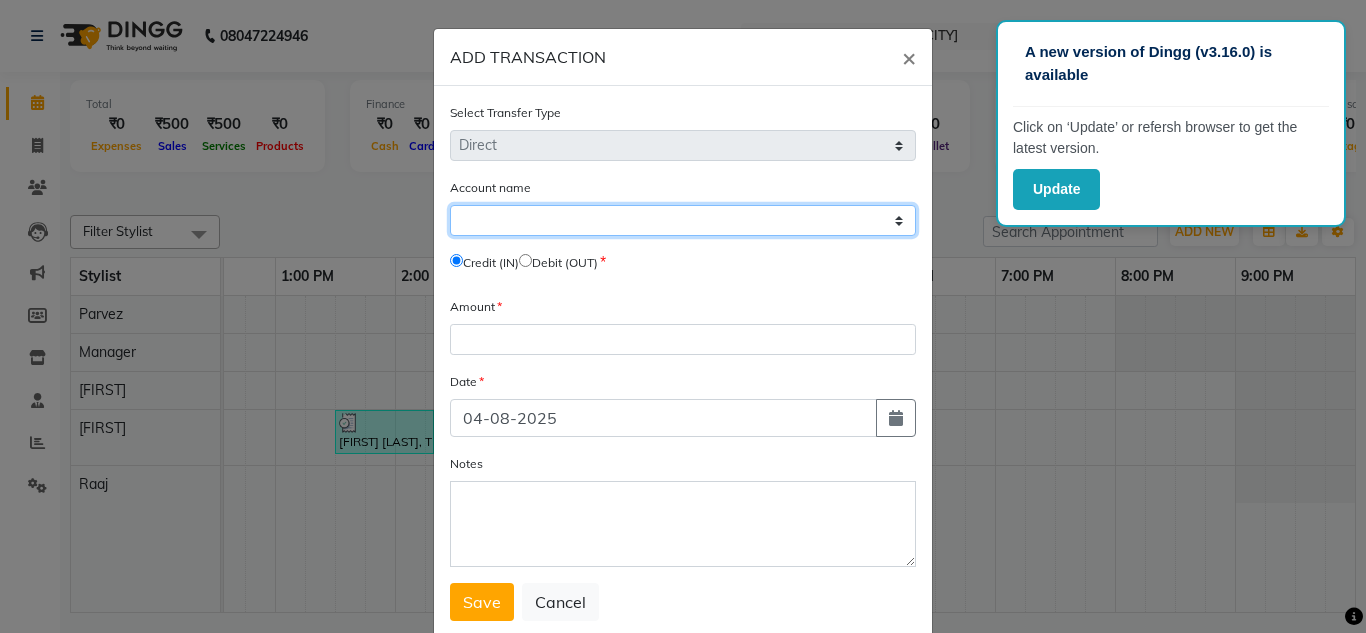 click on "Select Petty Cash Icici" 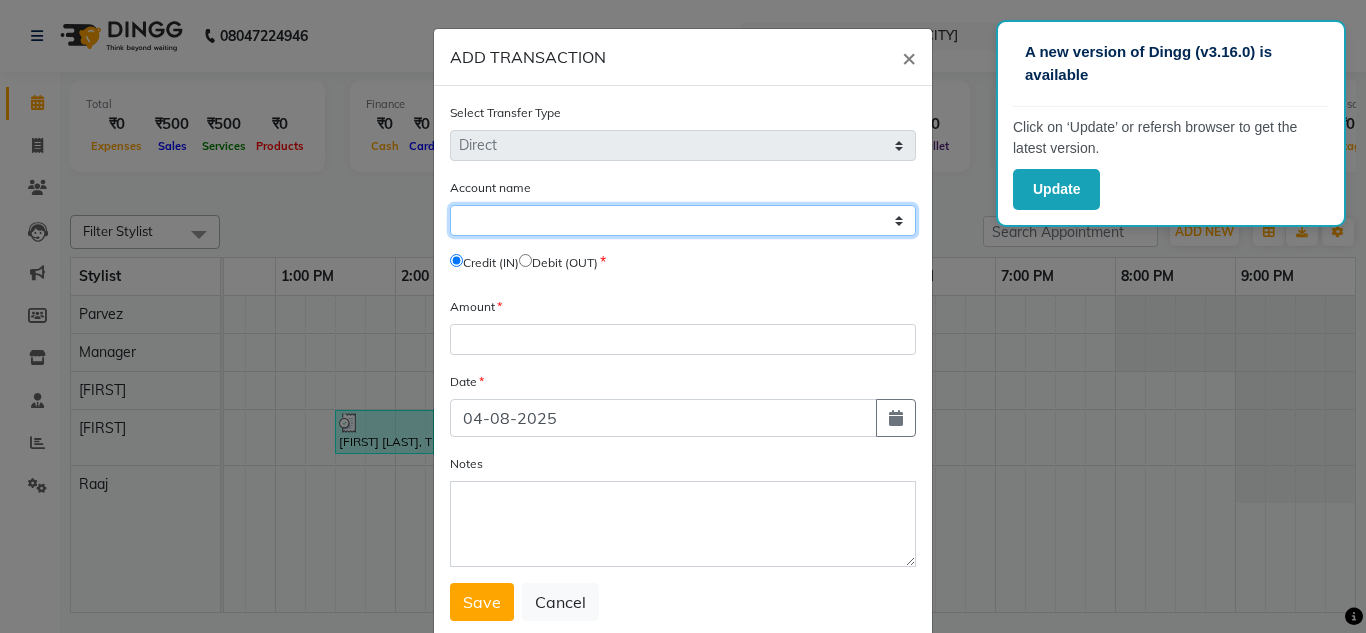 select on "5495" 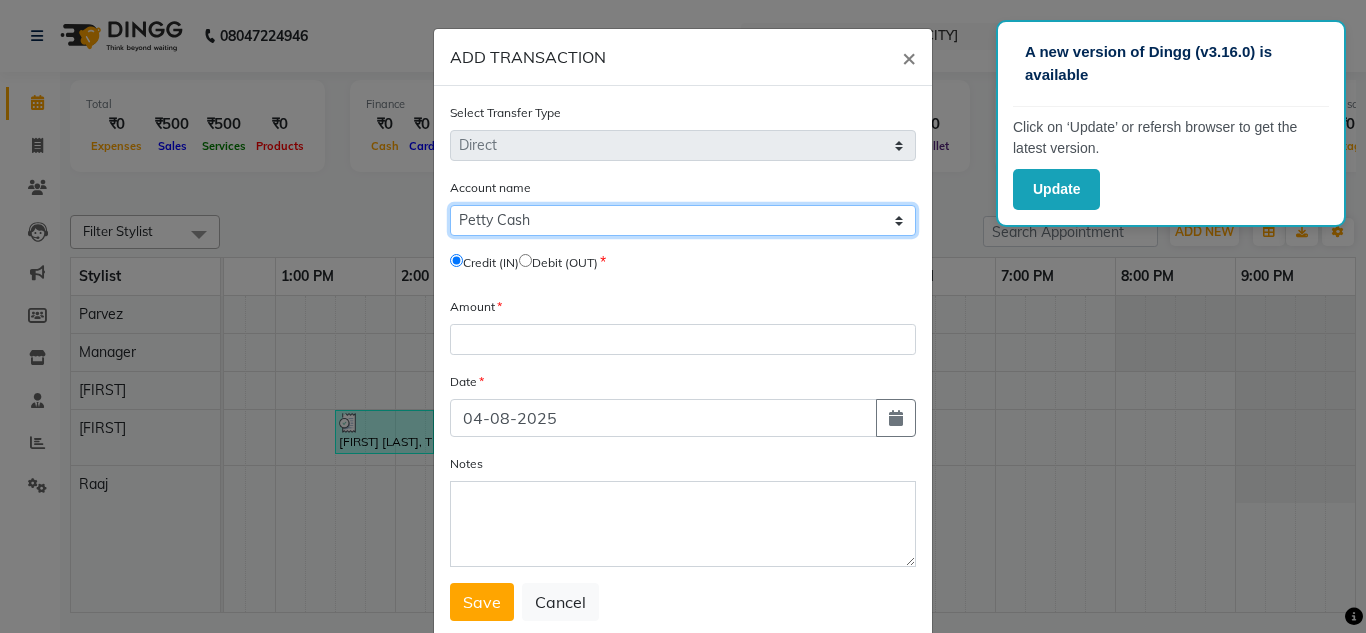click on "Select Petty Cash Icici" 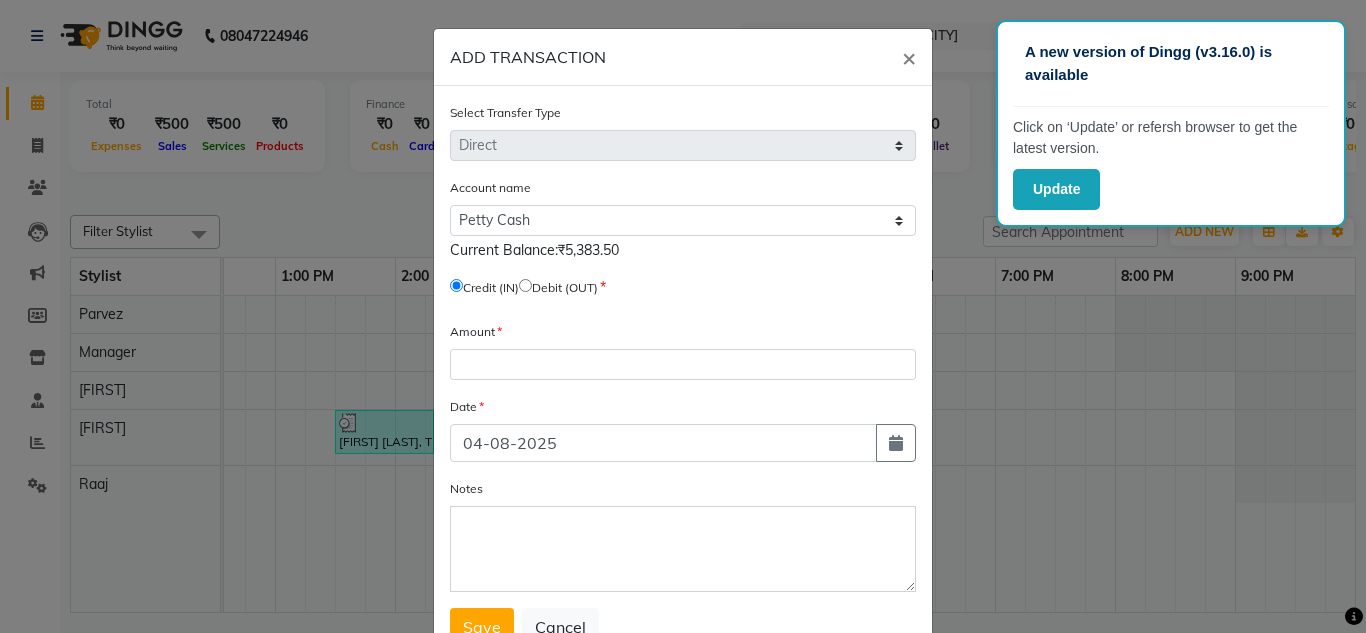 click on "Debit (OUT)" 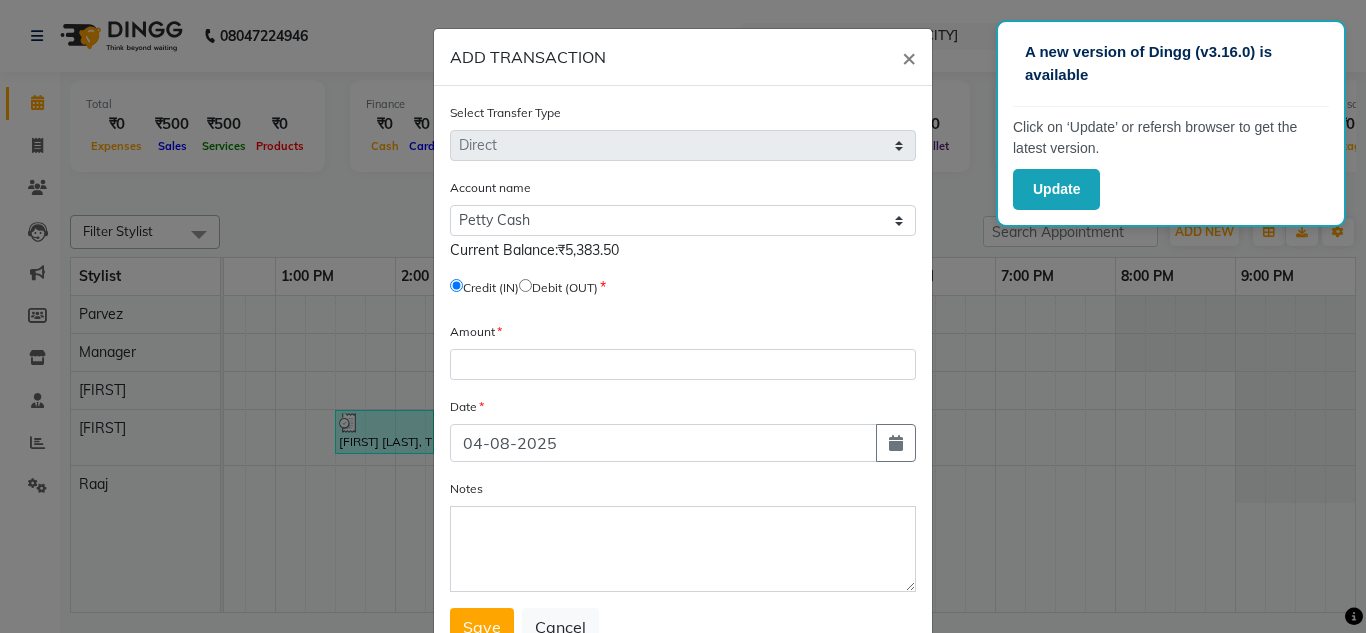 click 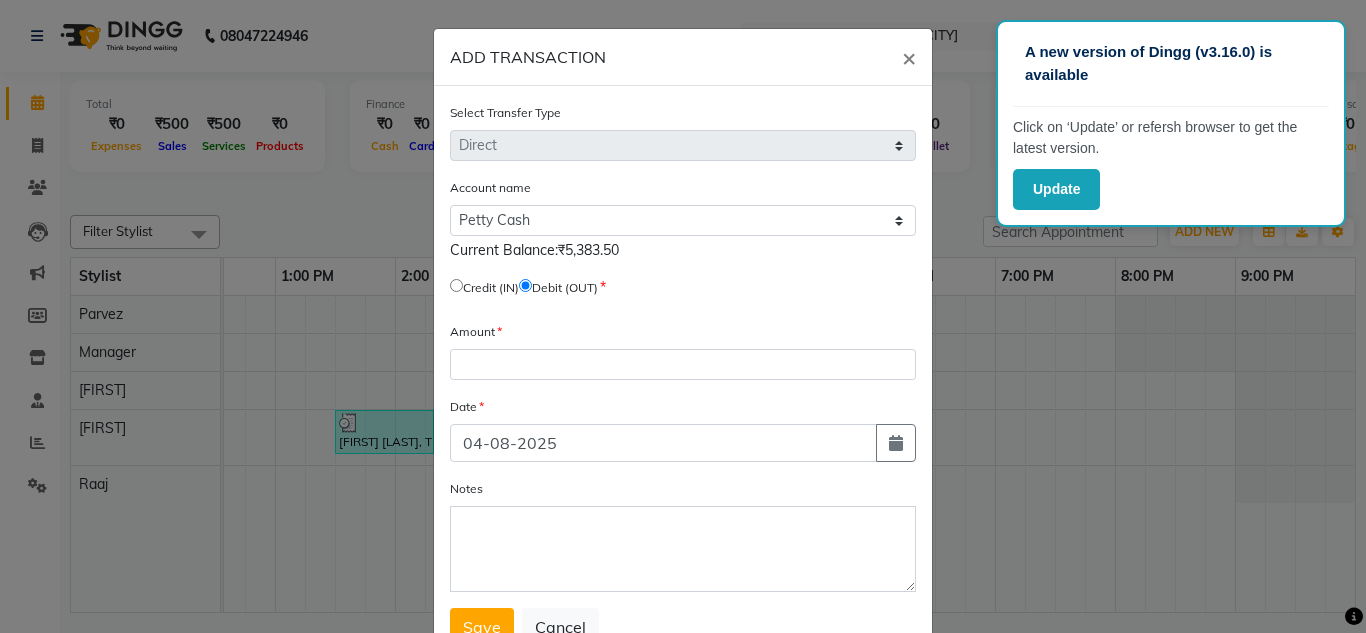 click on "Amount" 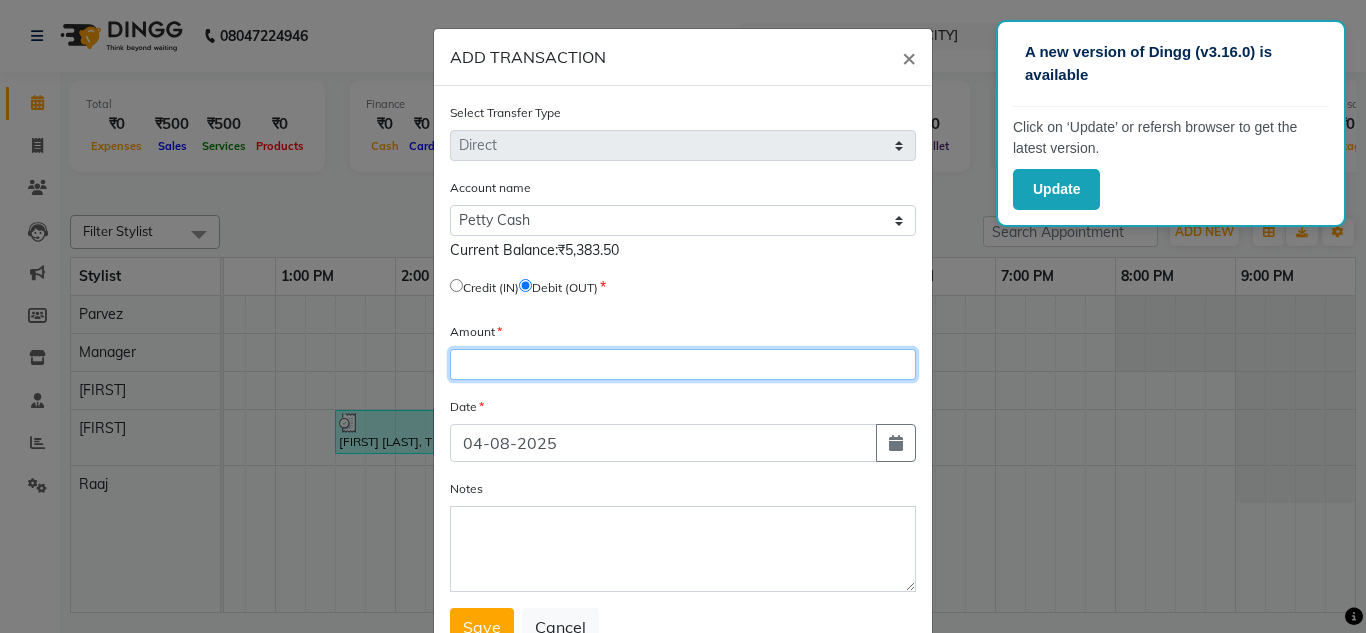 click 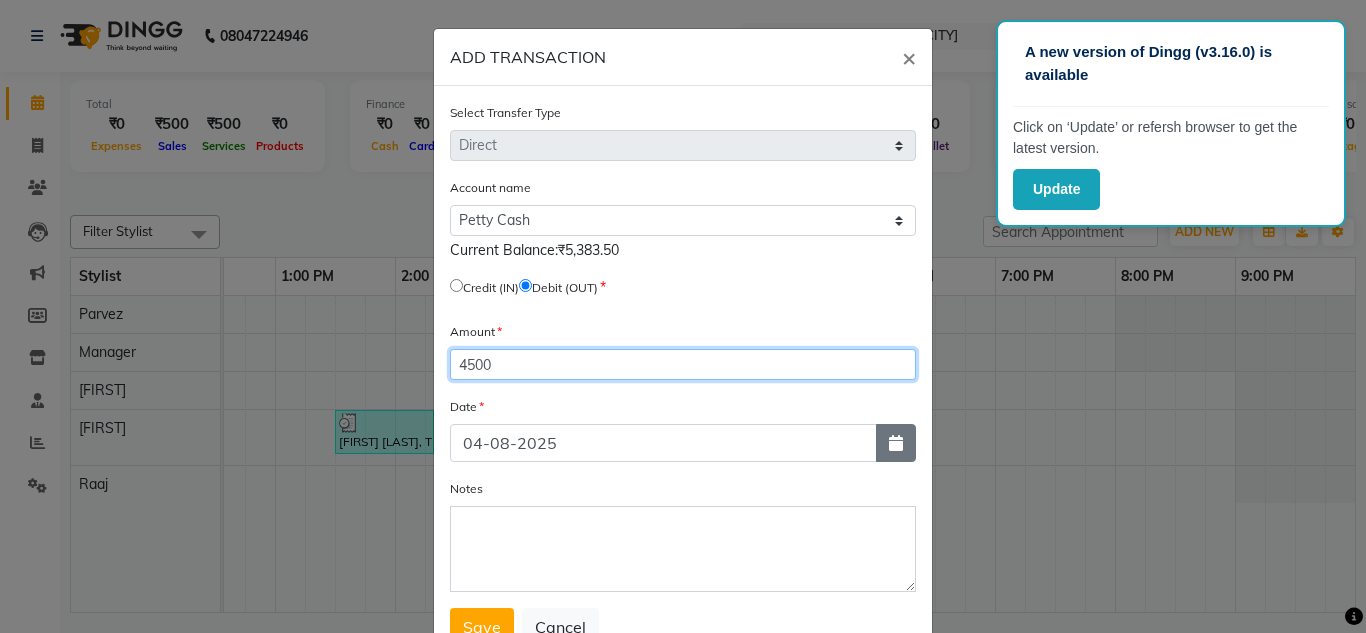 type on "4500" 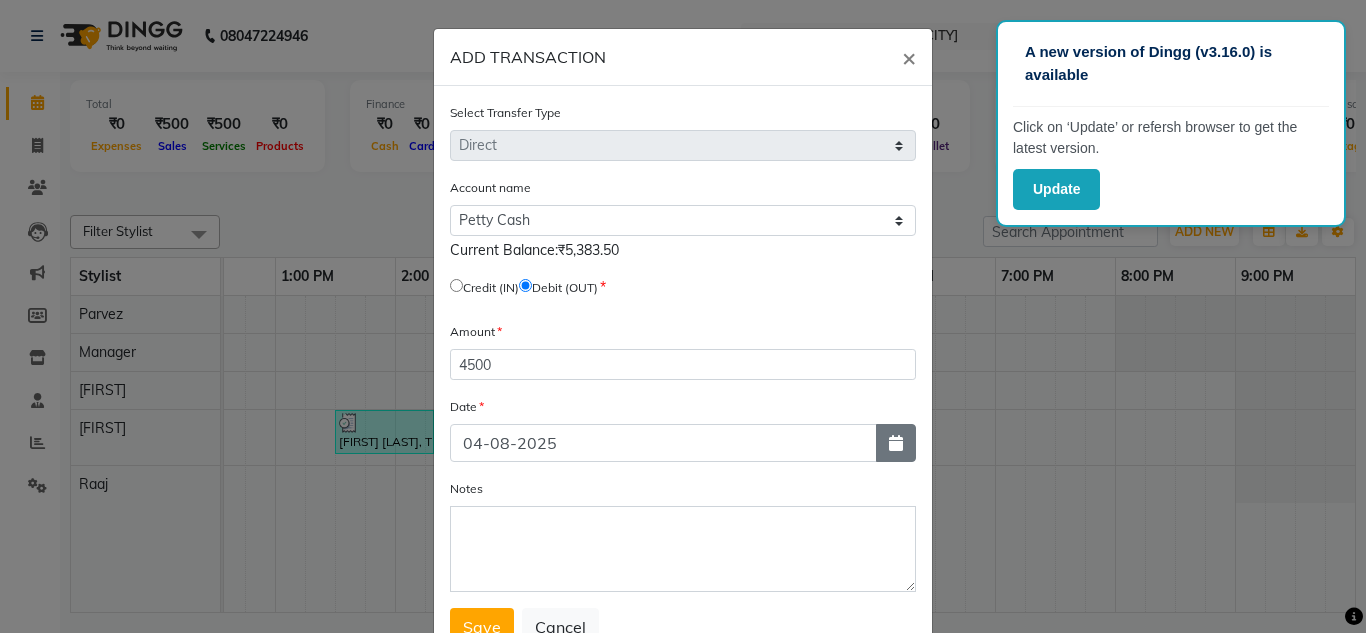 click 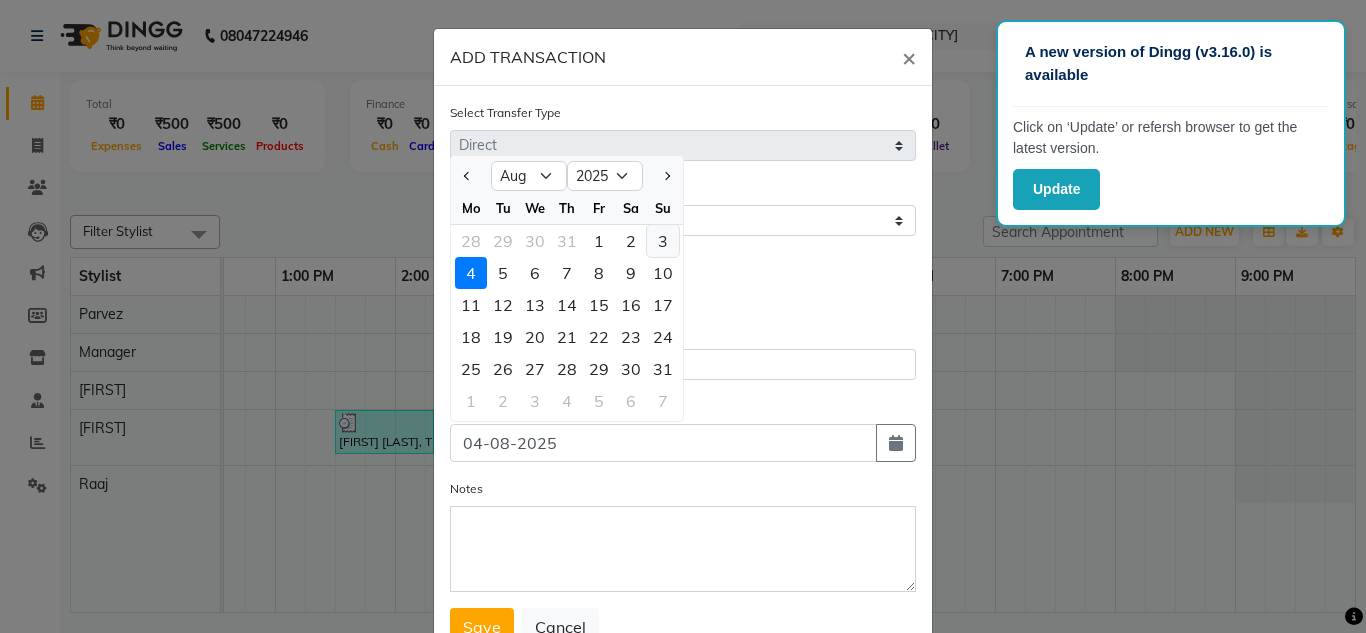 click on "3" 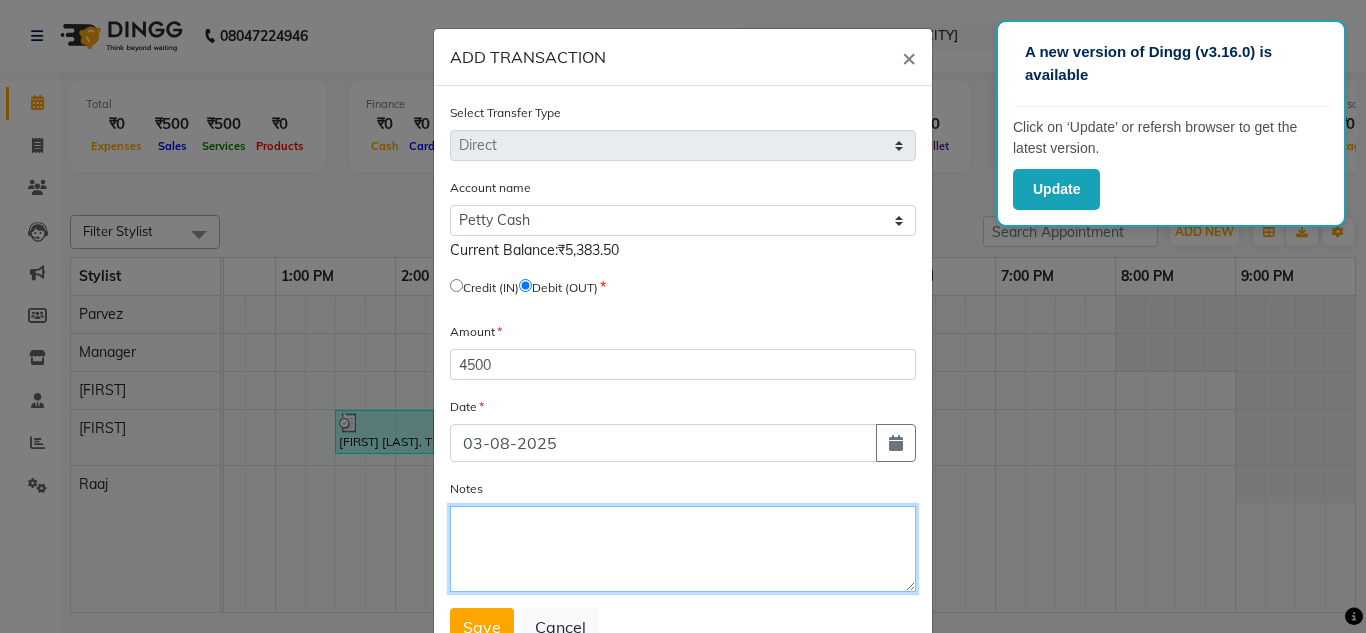 click on "Notes" at bounding box center (683, 549) 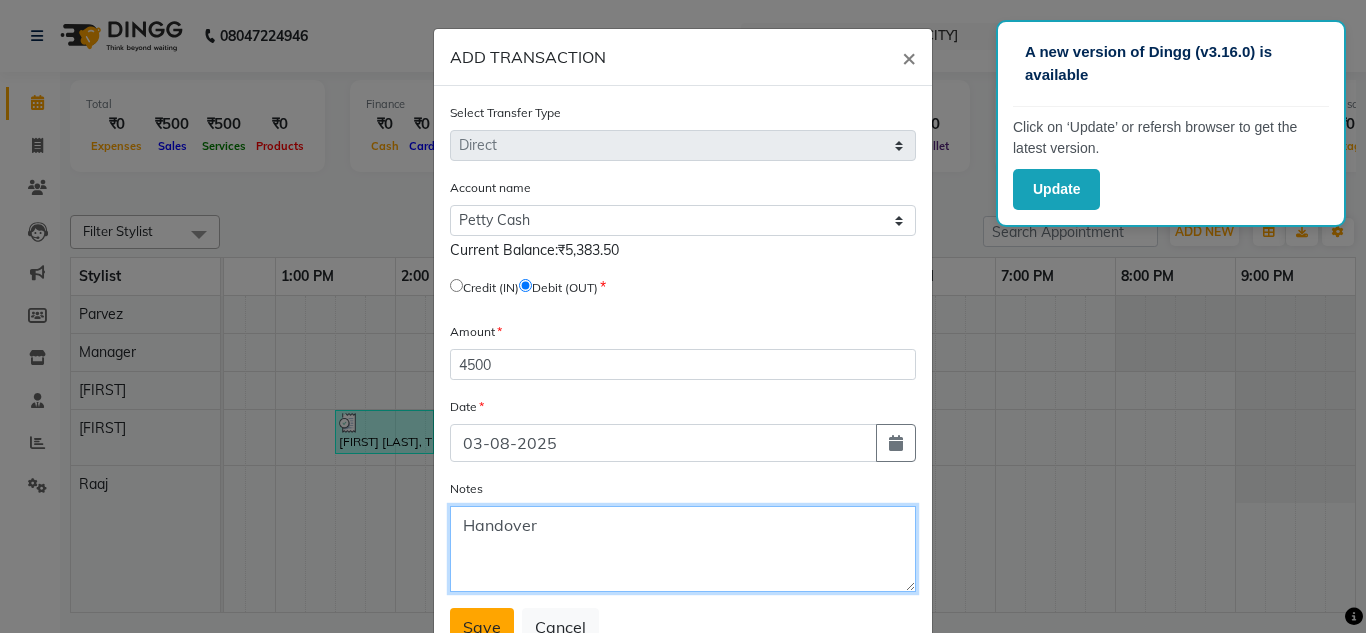 type on "Handover" 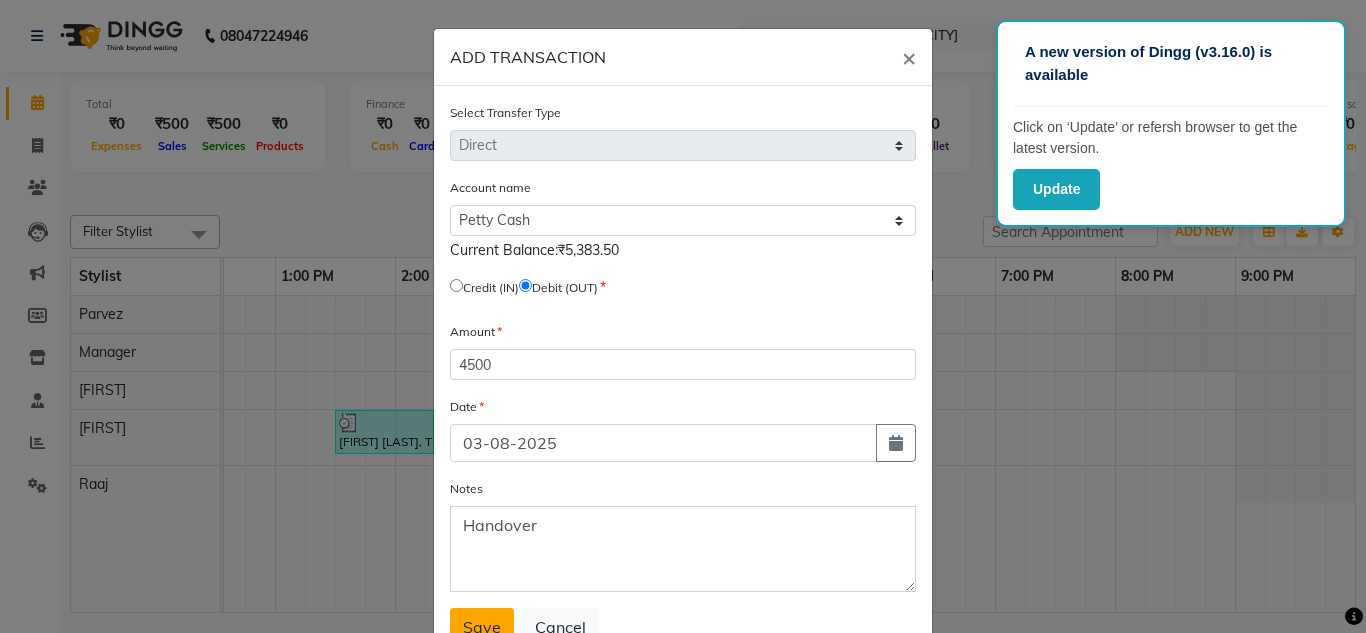 click on "Save" at bounding box center [482, 627] 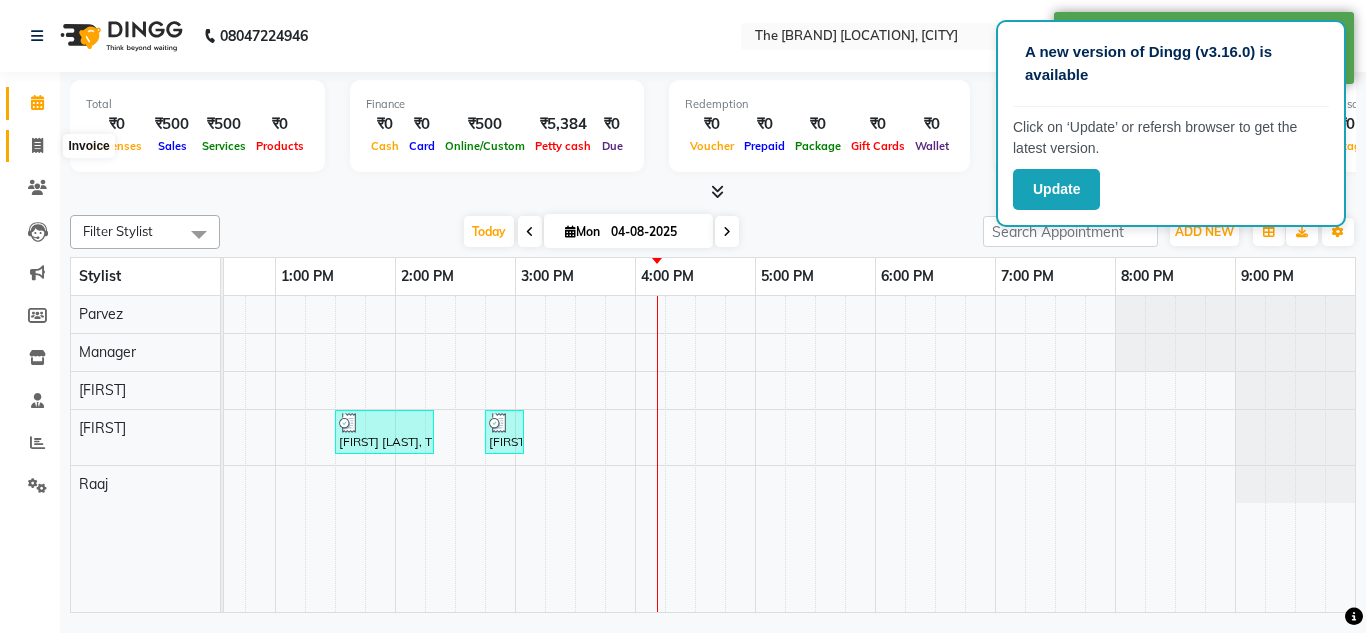 click 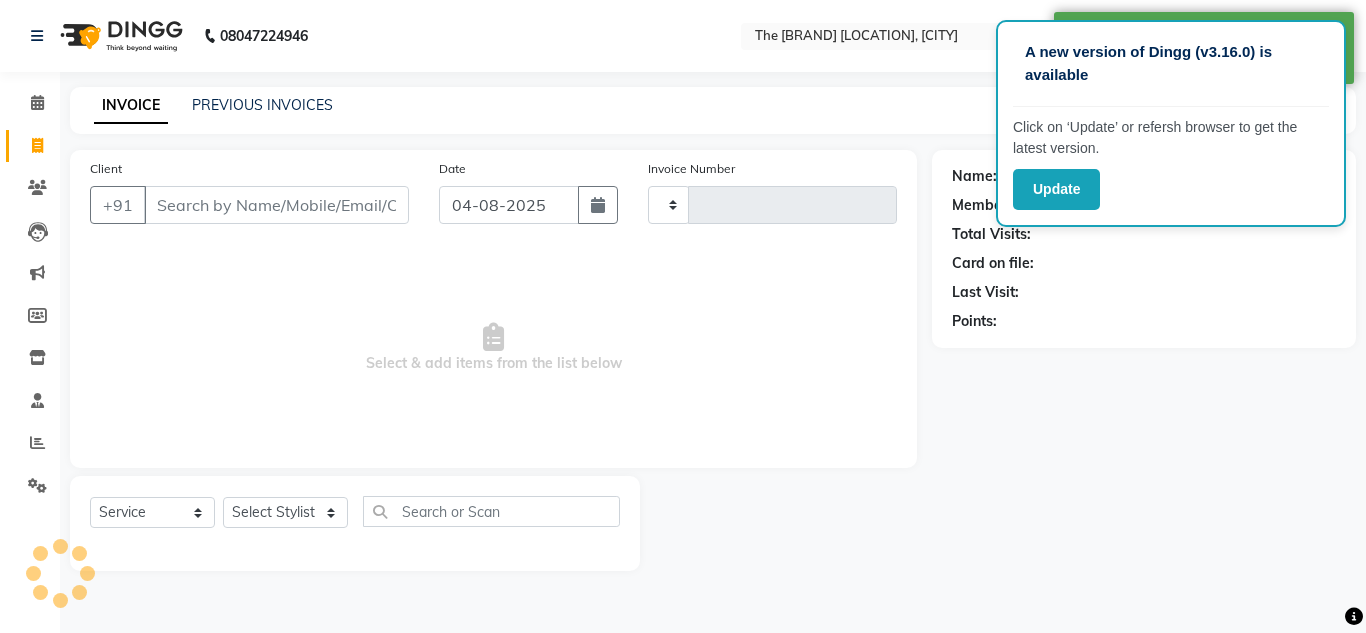 type on "0755" 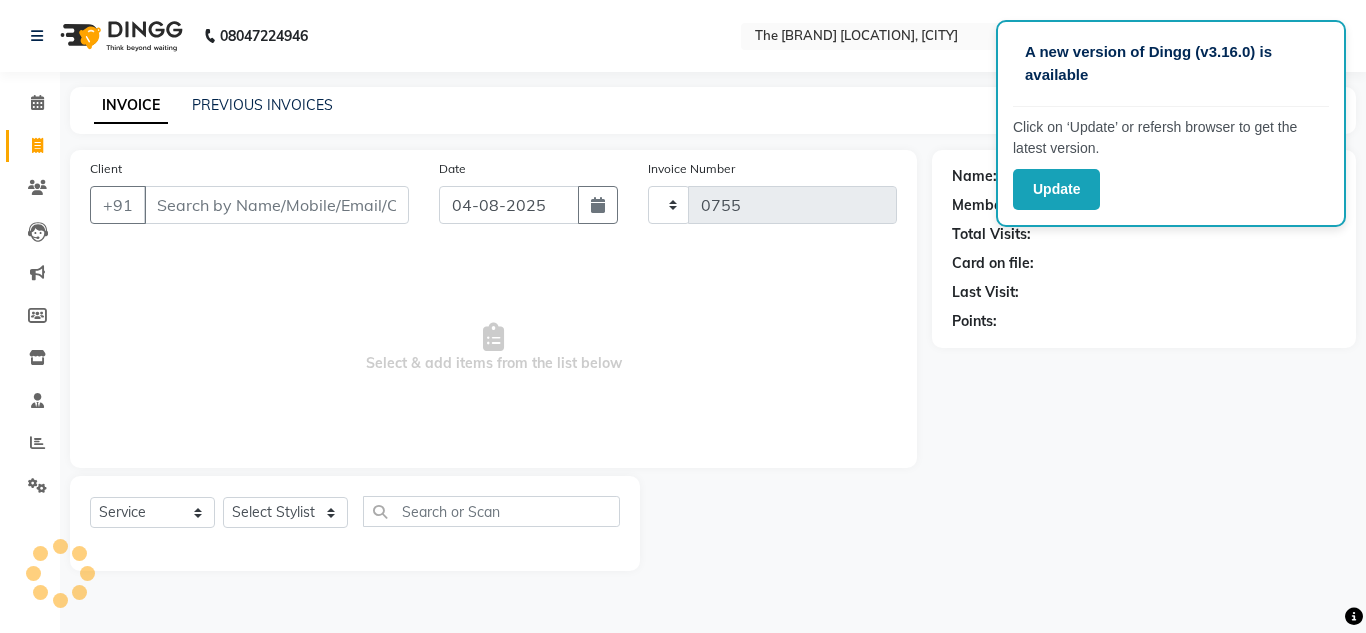 select on "6473" 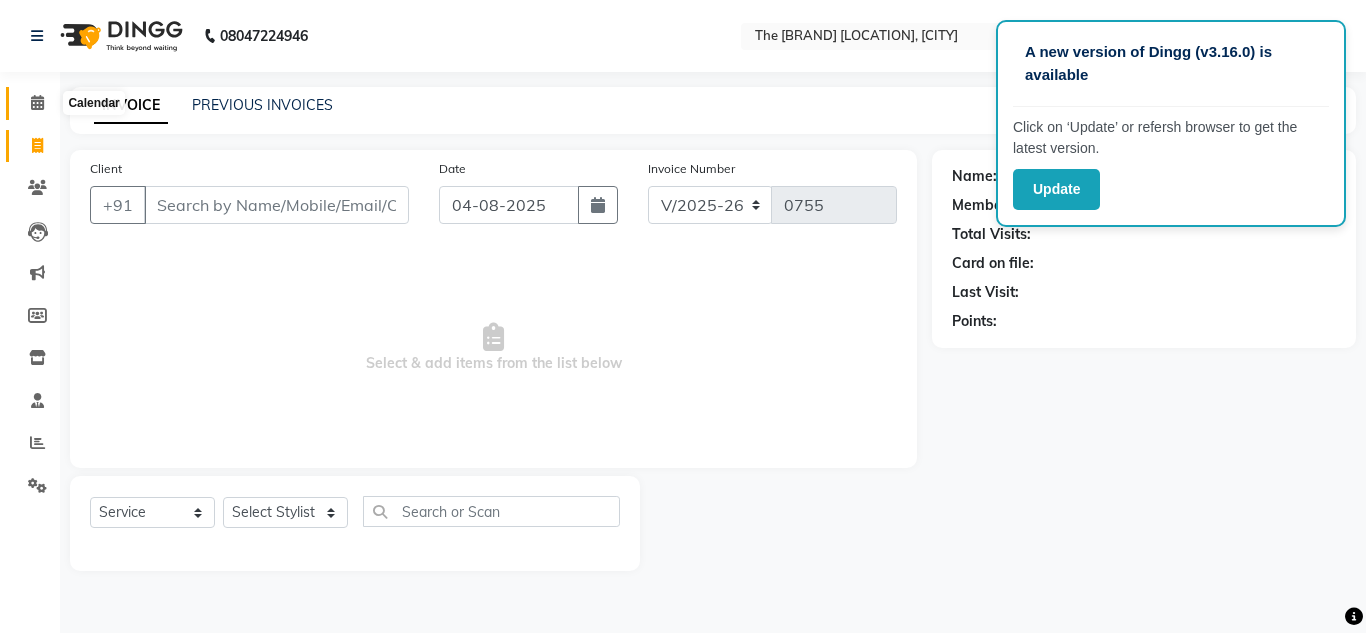 click 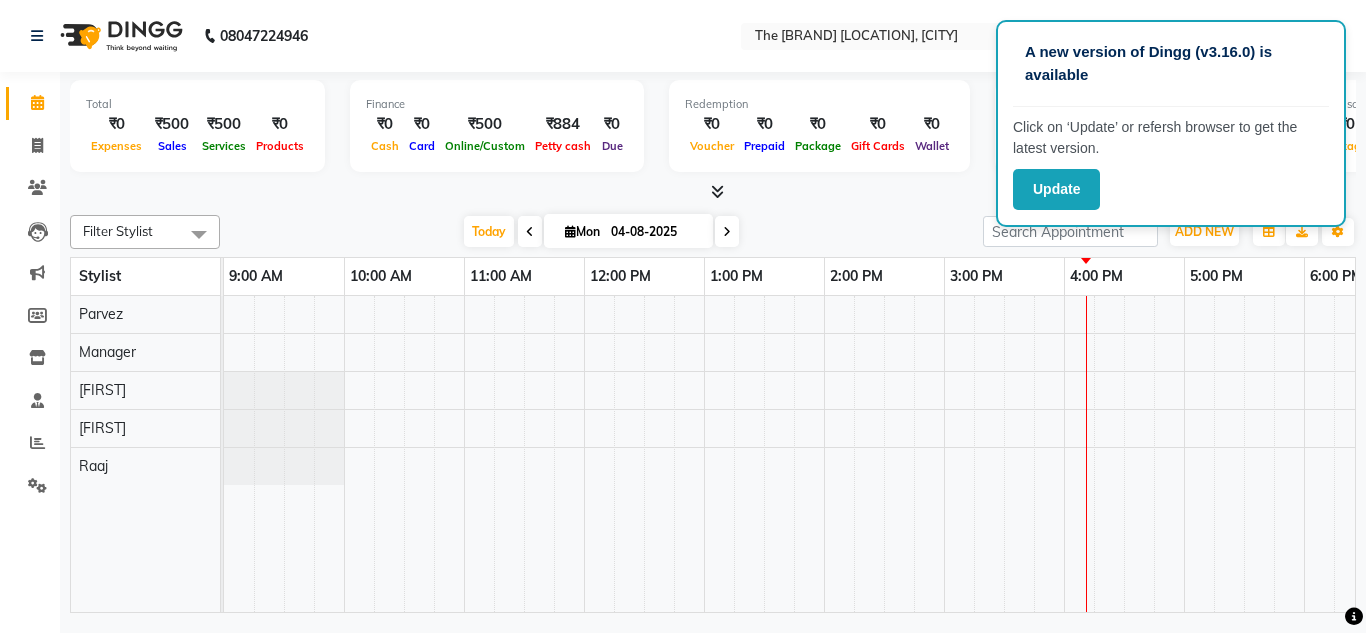 scroll, scrollTop: 0, scrollLeft: 0, axis: both 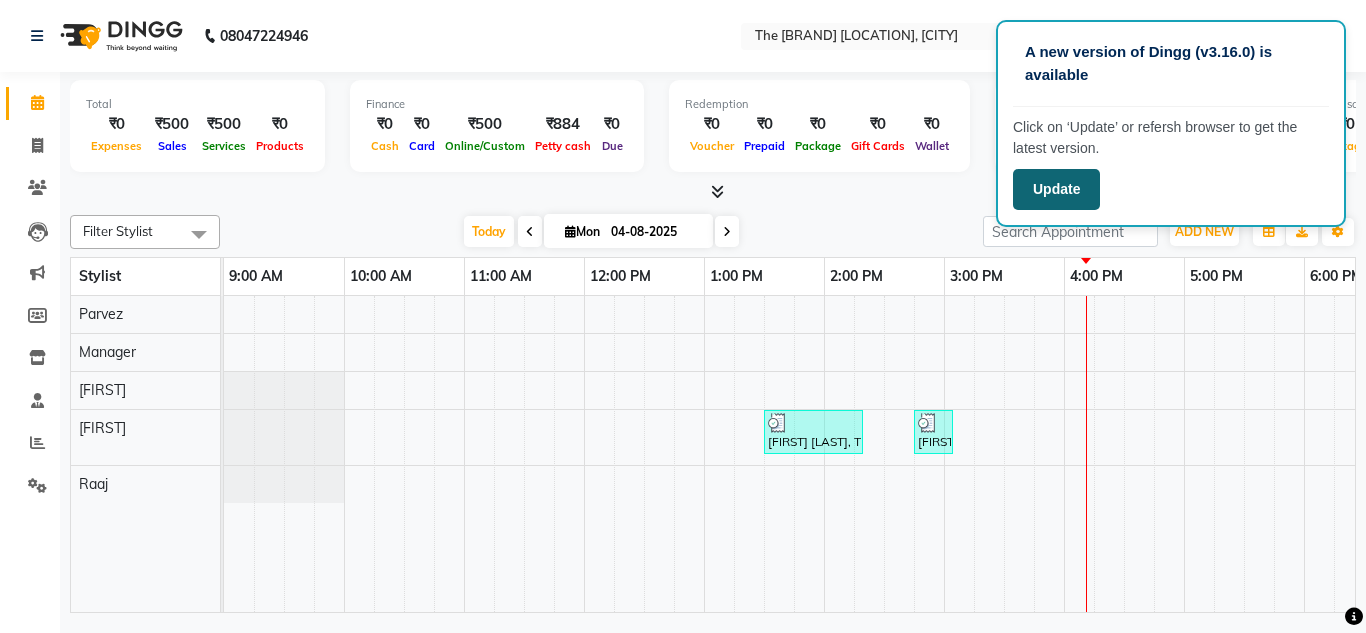 click on "Update" 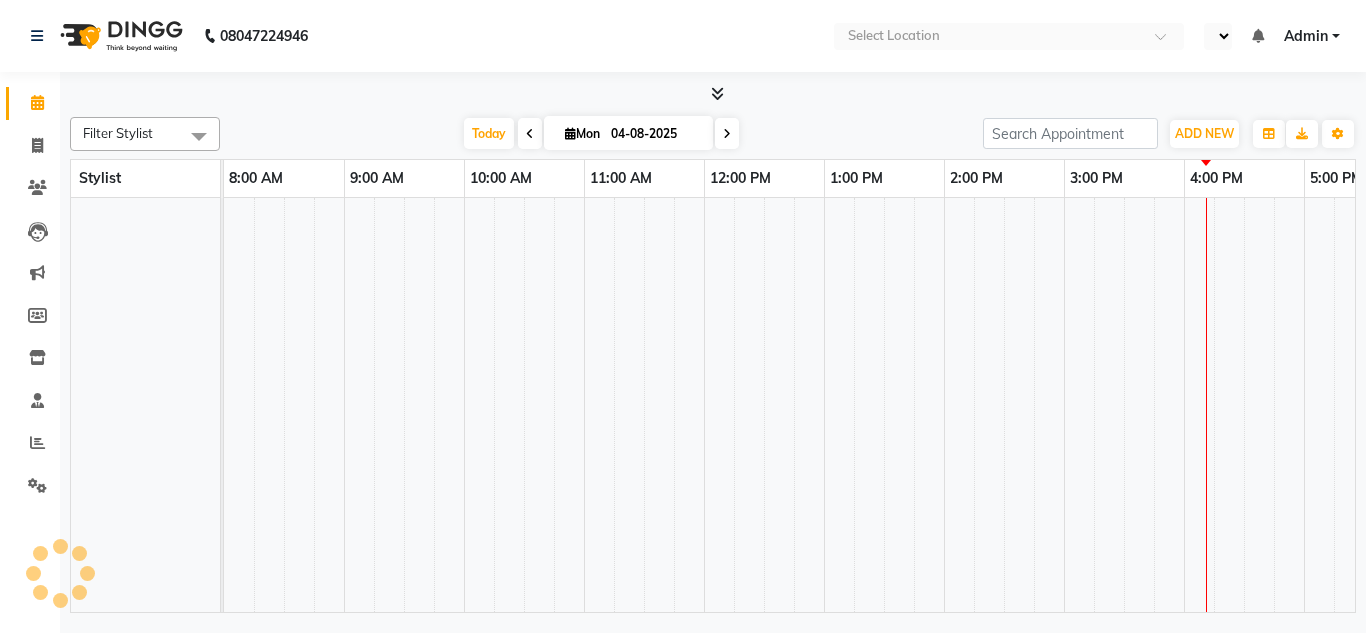 scroll, scrollTop: 0, scrollLeft: 0, axis: both 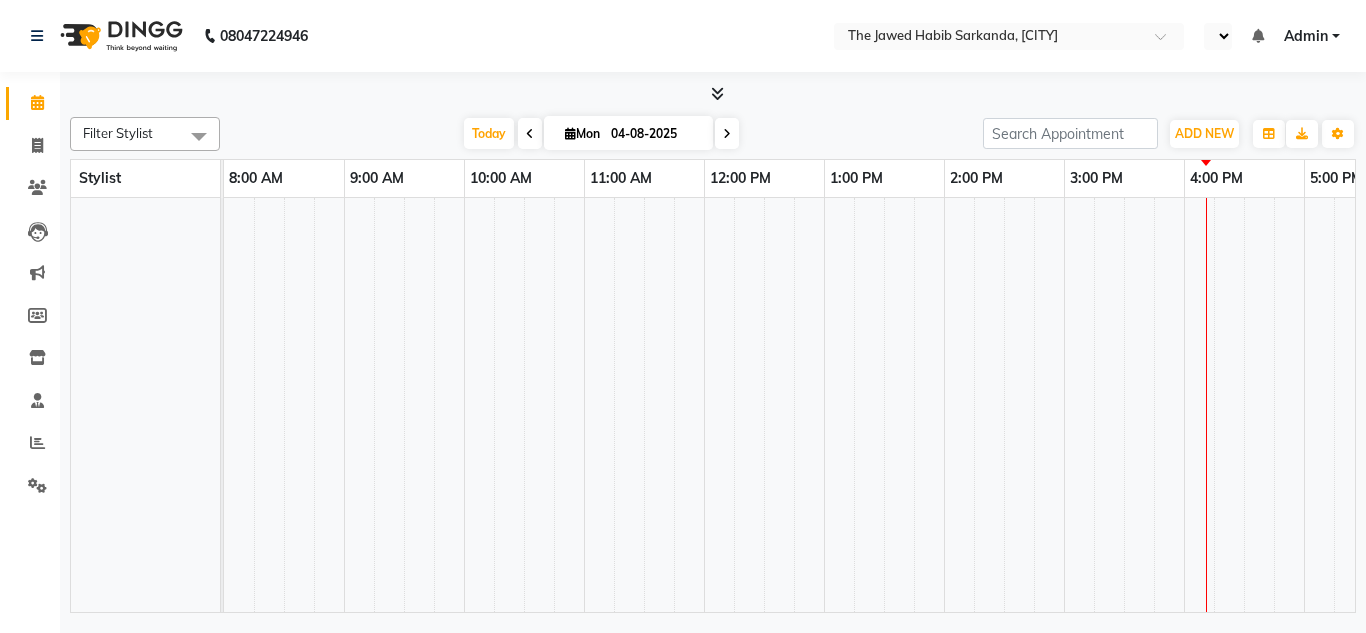 select on "en" 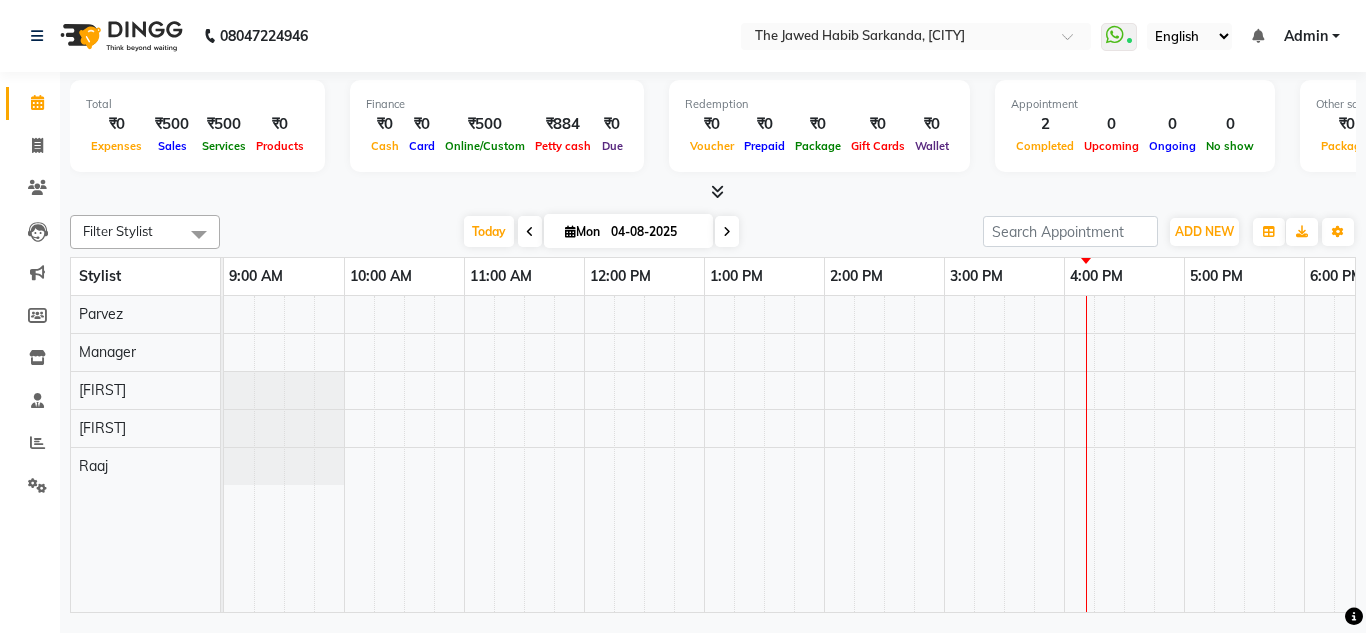 scroll, scrollTop: 0, scrollLeft: 0, axis: both 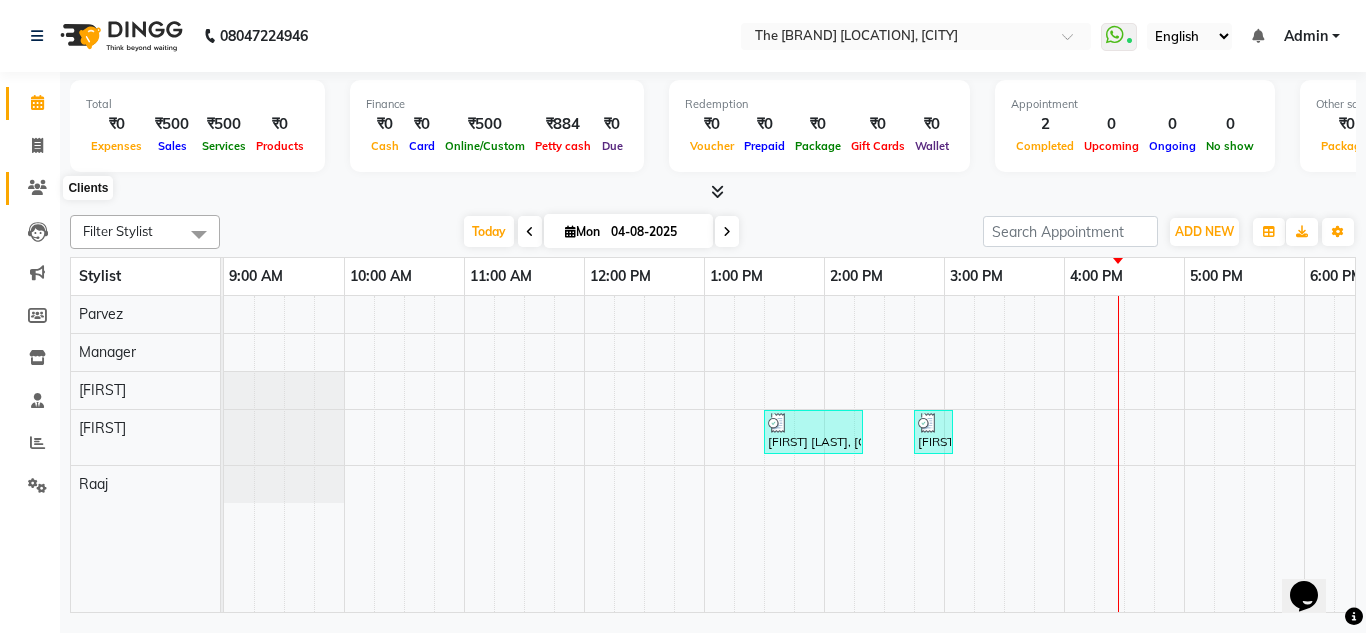 click 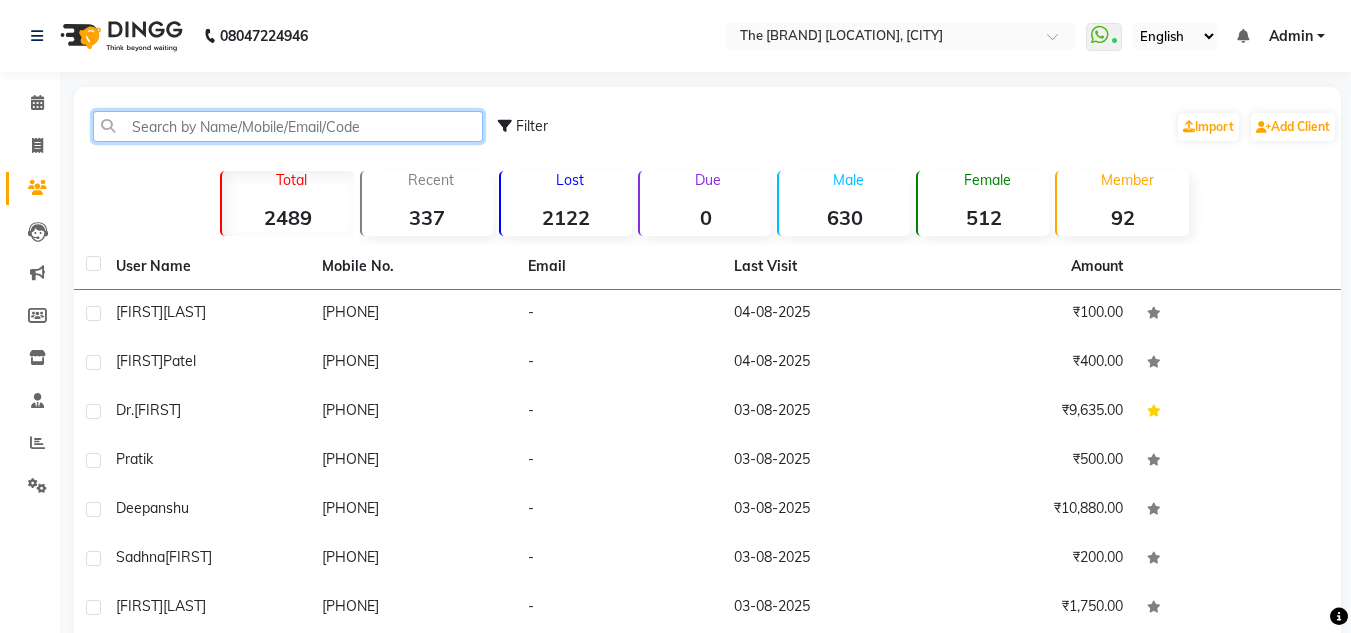 click 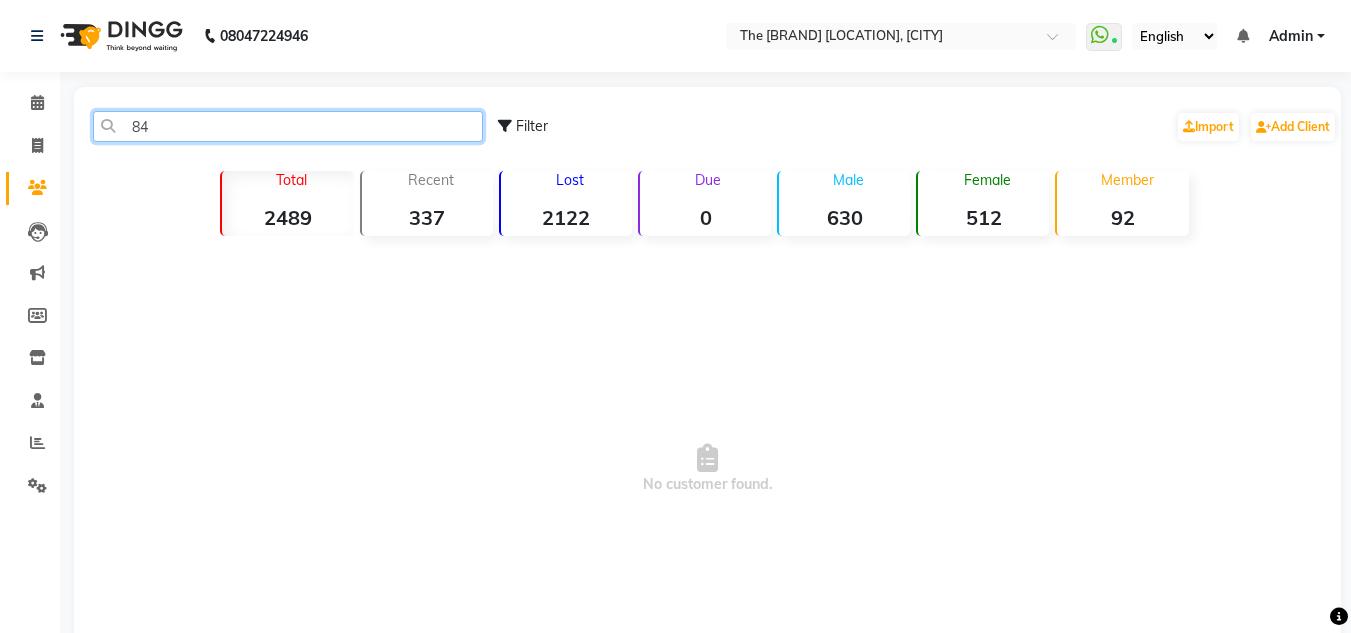 type on "8" 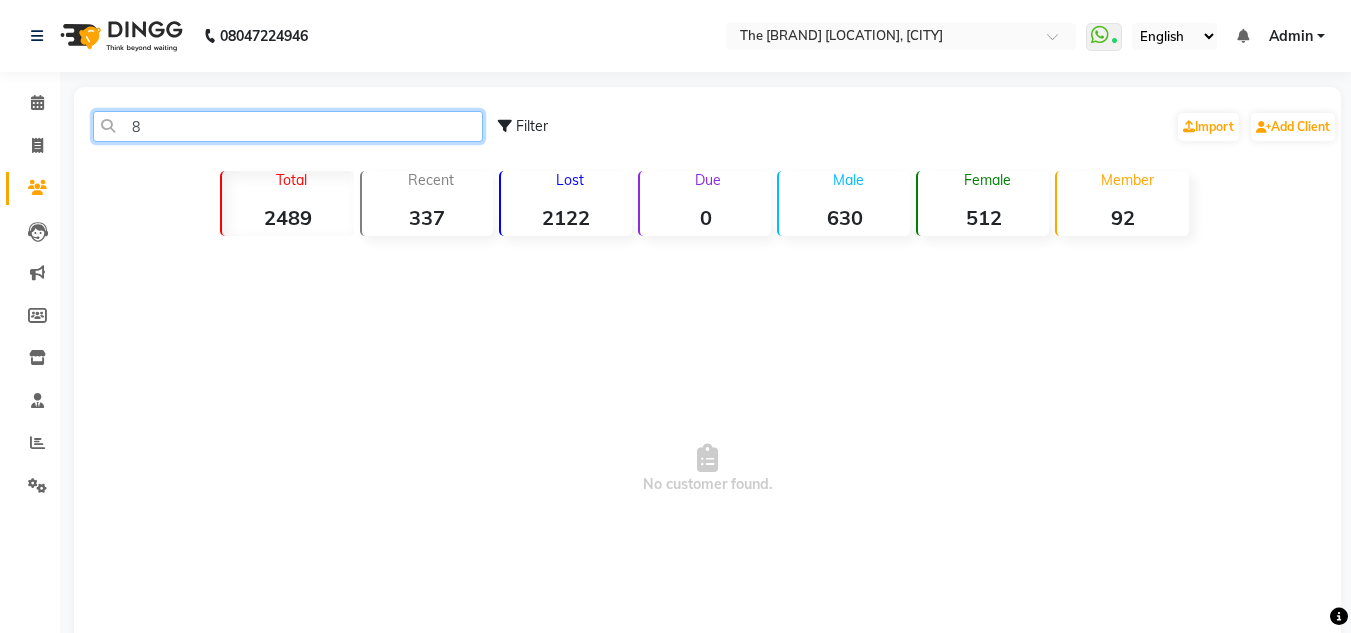 type 